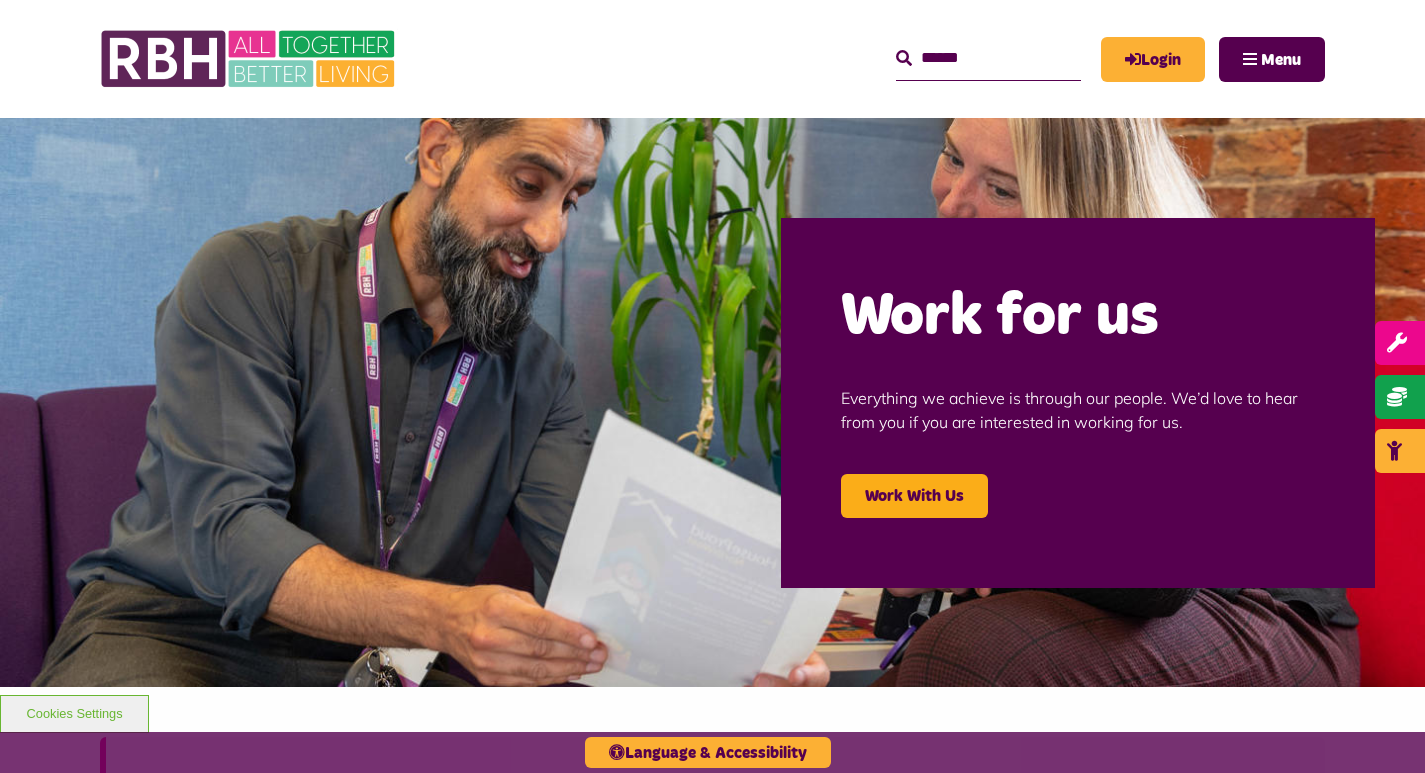 scroll, scrollTop: 0, scrollLeft: 0, axis: both 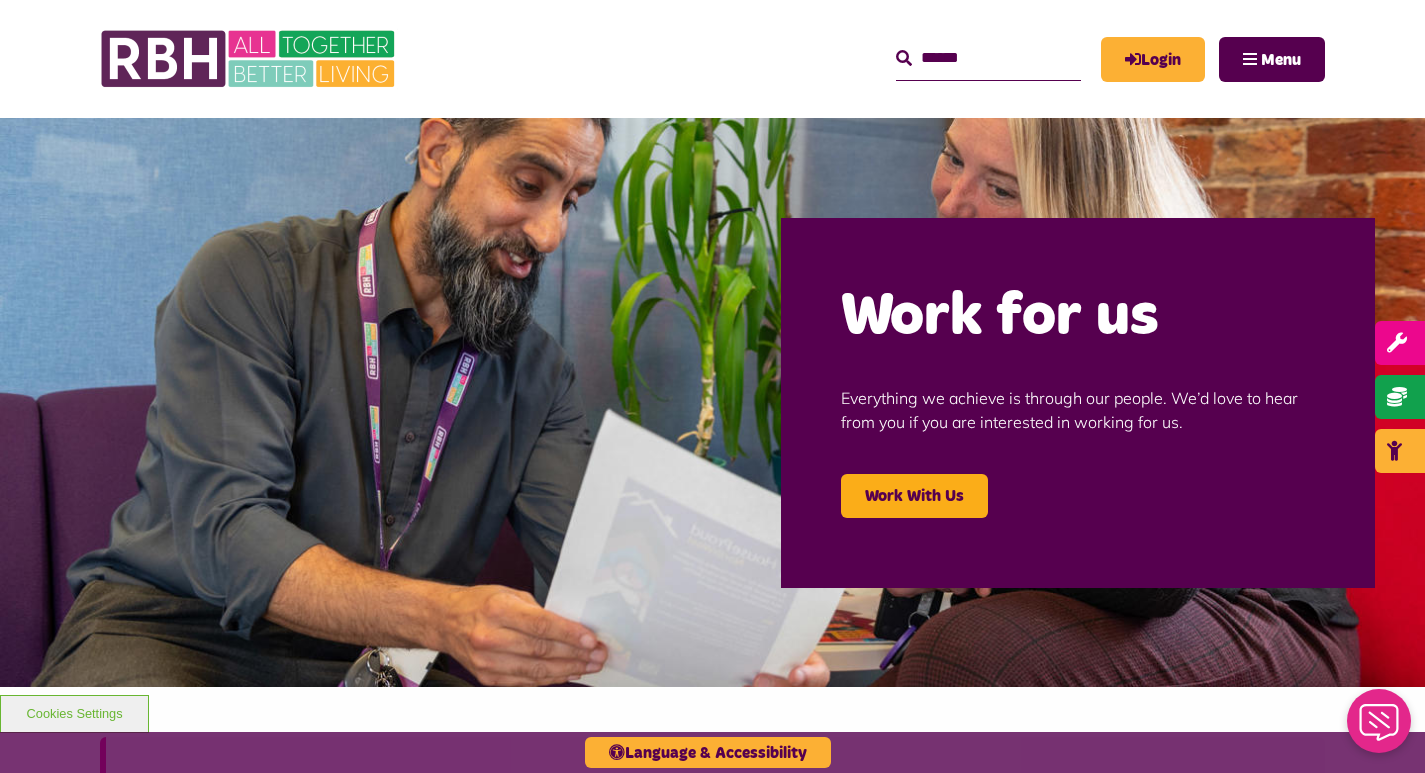 click on "Contact Us" at bounding box center [0, 0] 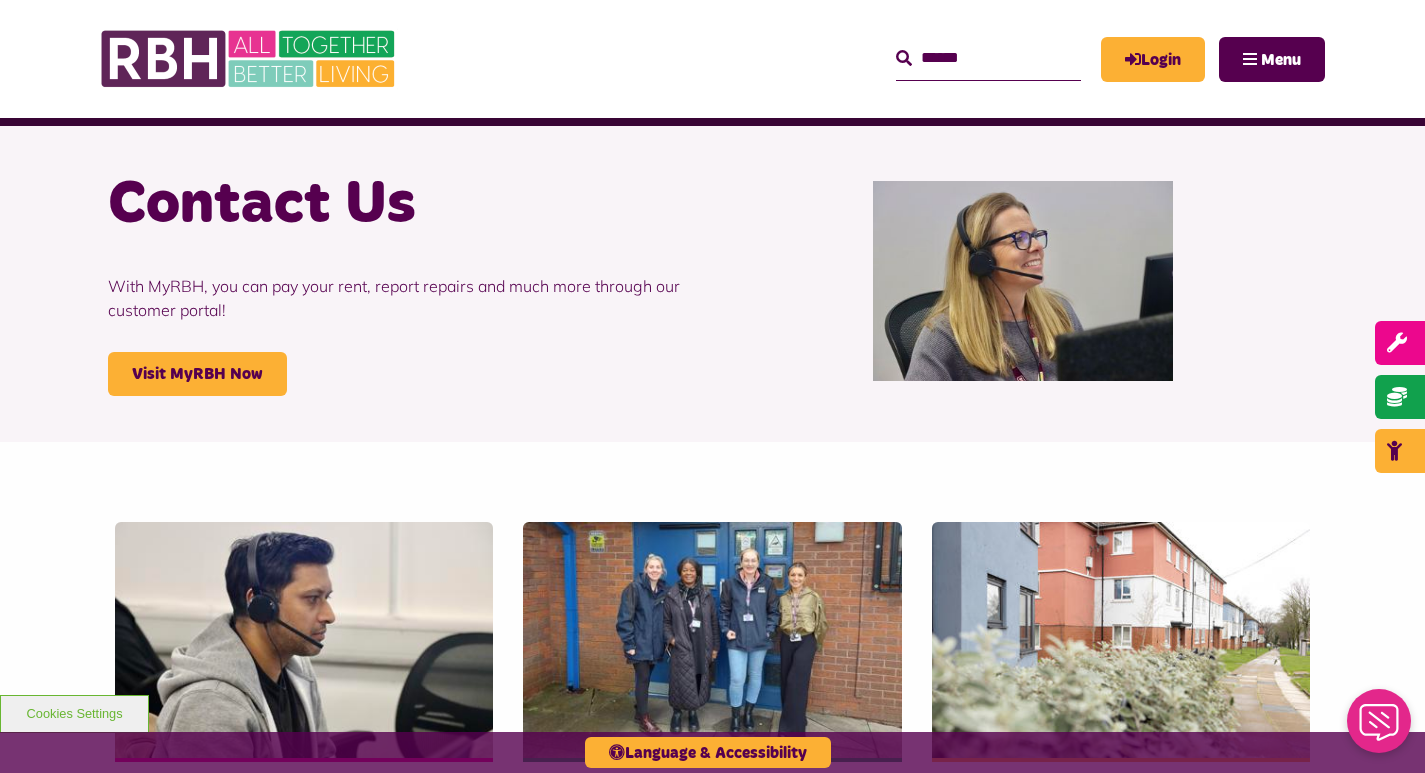 scroll, scrollTop: 0, scrollLeft: 0, axis: both 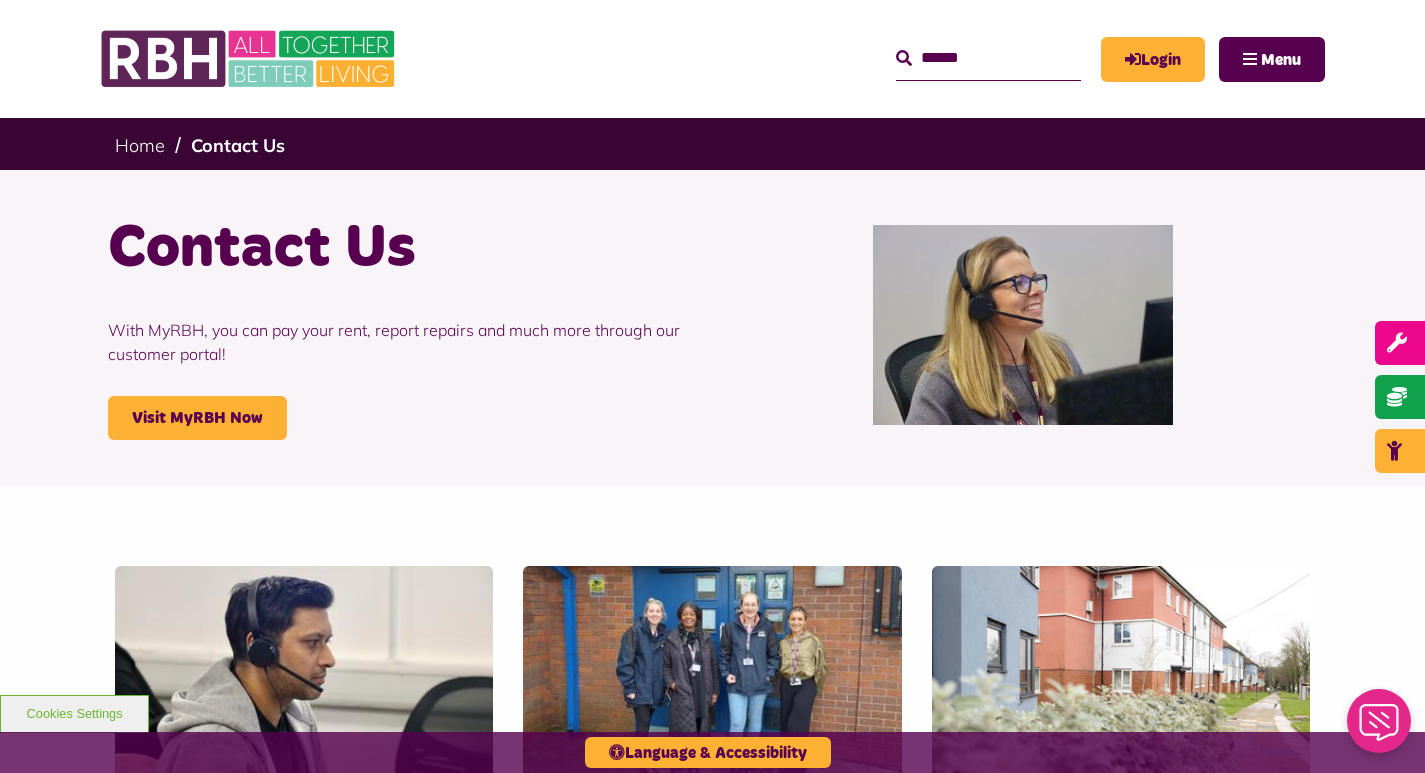 click on "Contact Us" at bounding box center [0, 0] 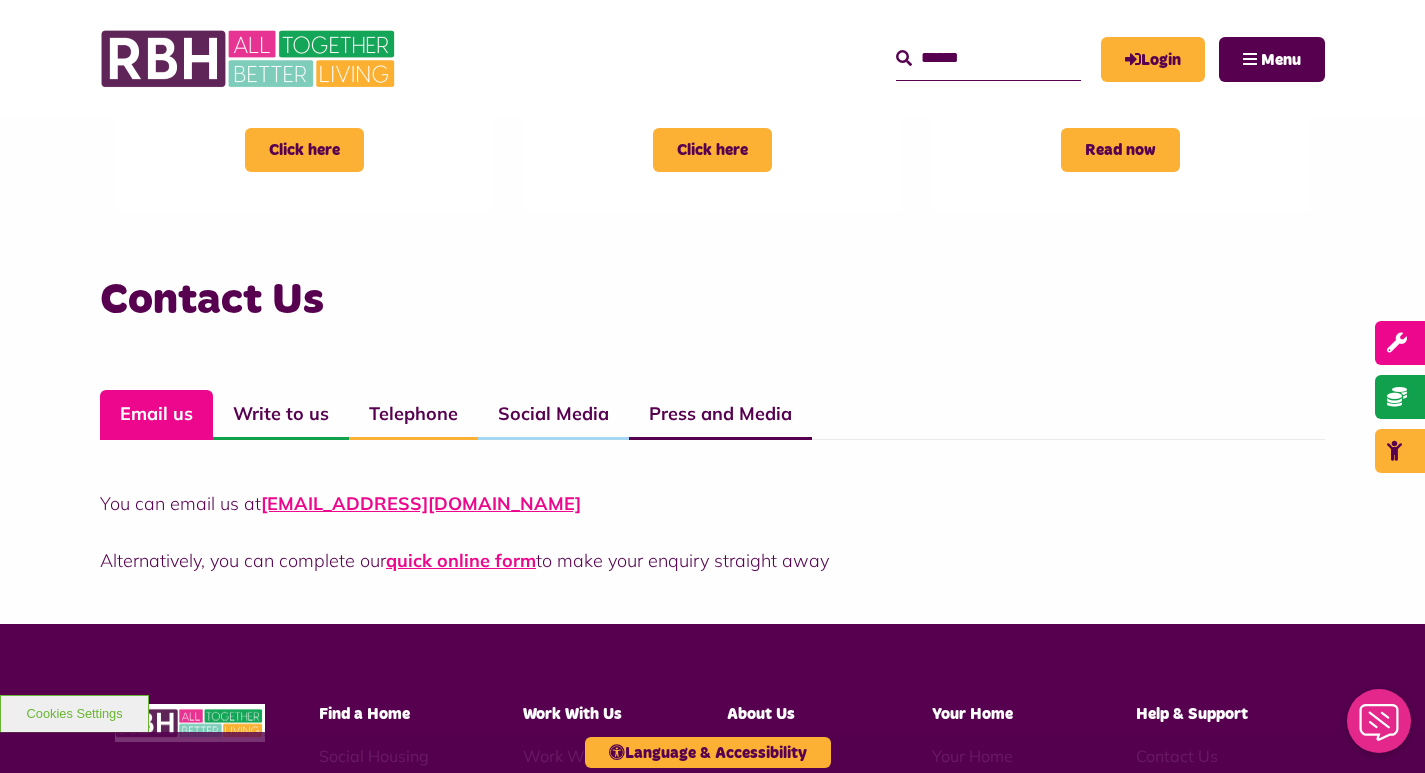 scroll, scrollTop: 1300, scrollLeft: 0, axis: vertical 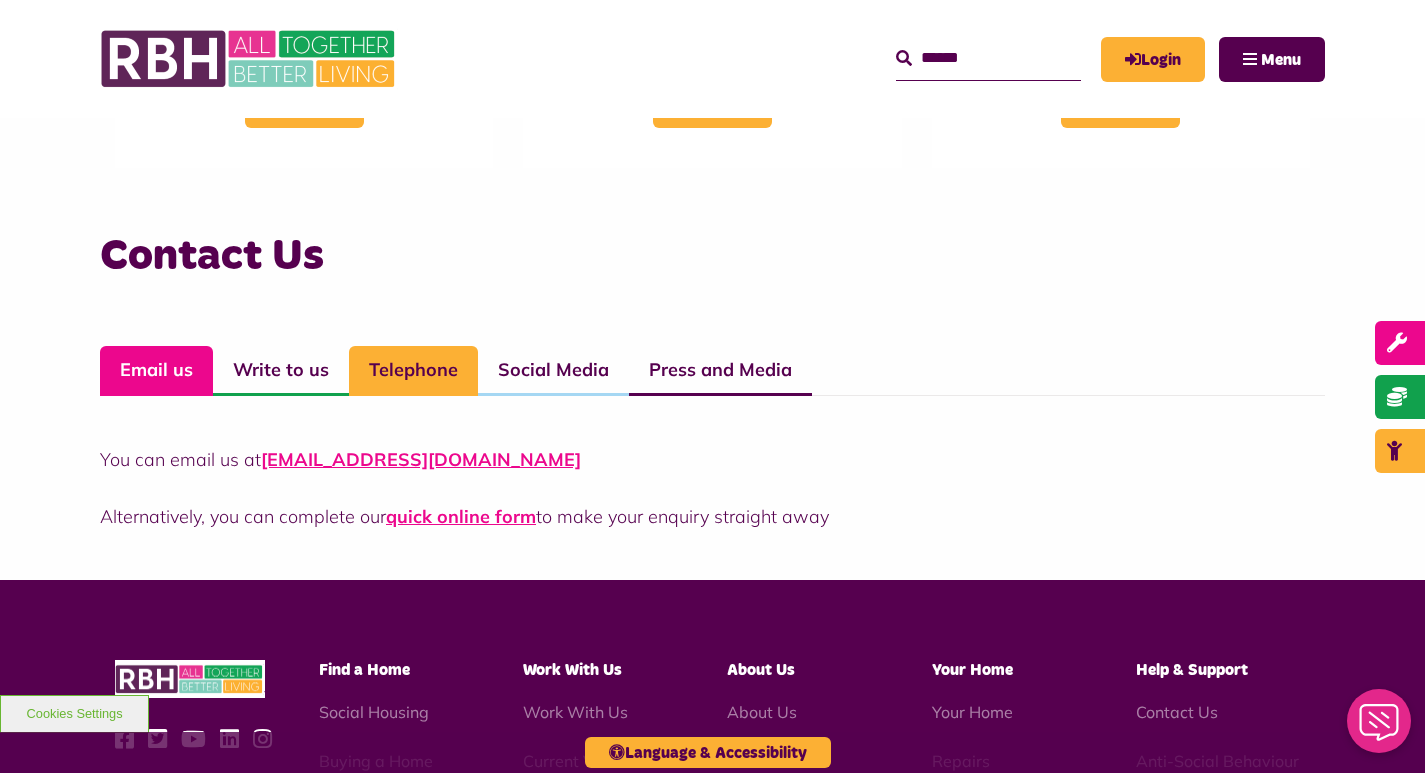 click on "Telephone" at bounding box center [413, 371] 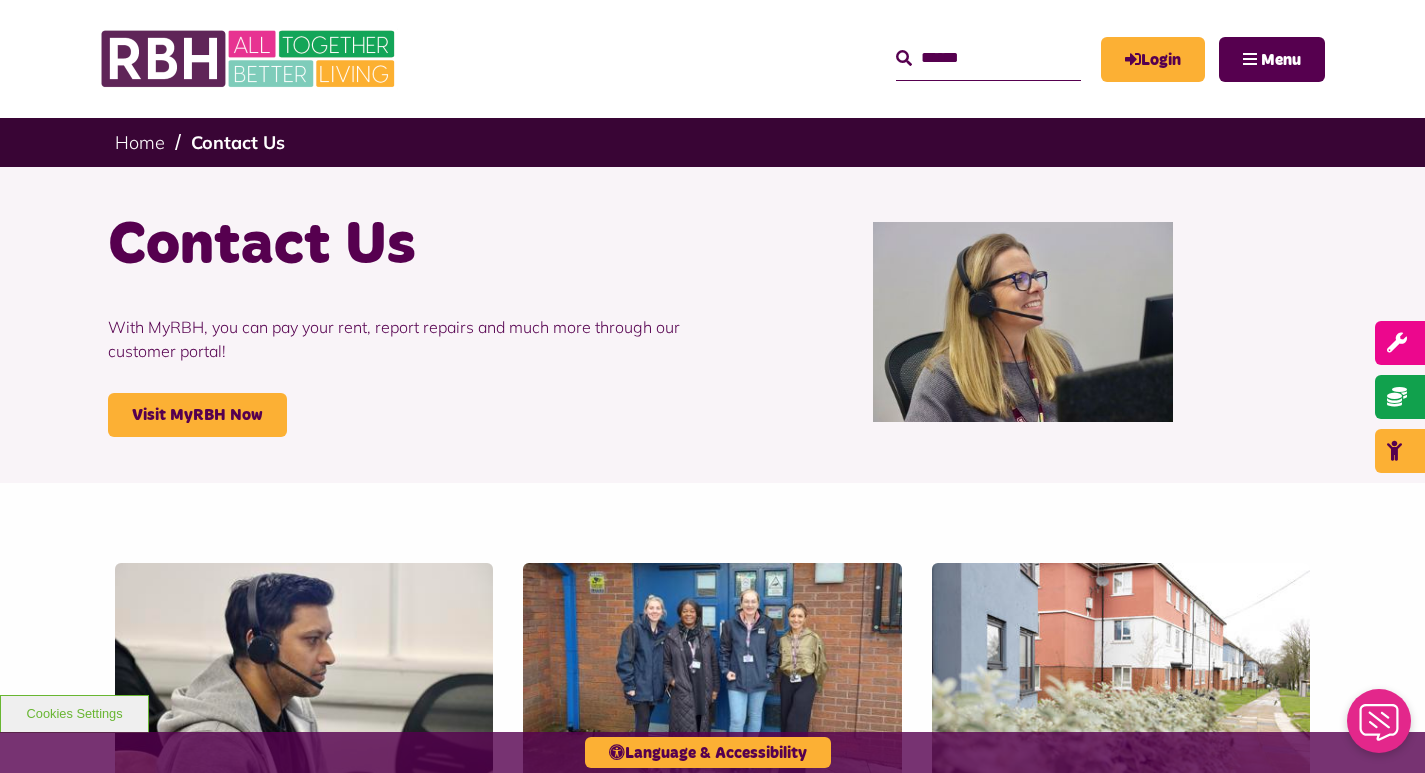 scroll, scrollTop: 0, scrollLeft: 0, axis: both 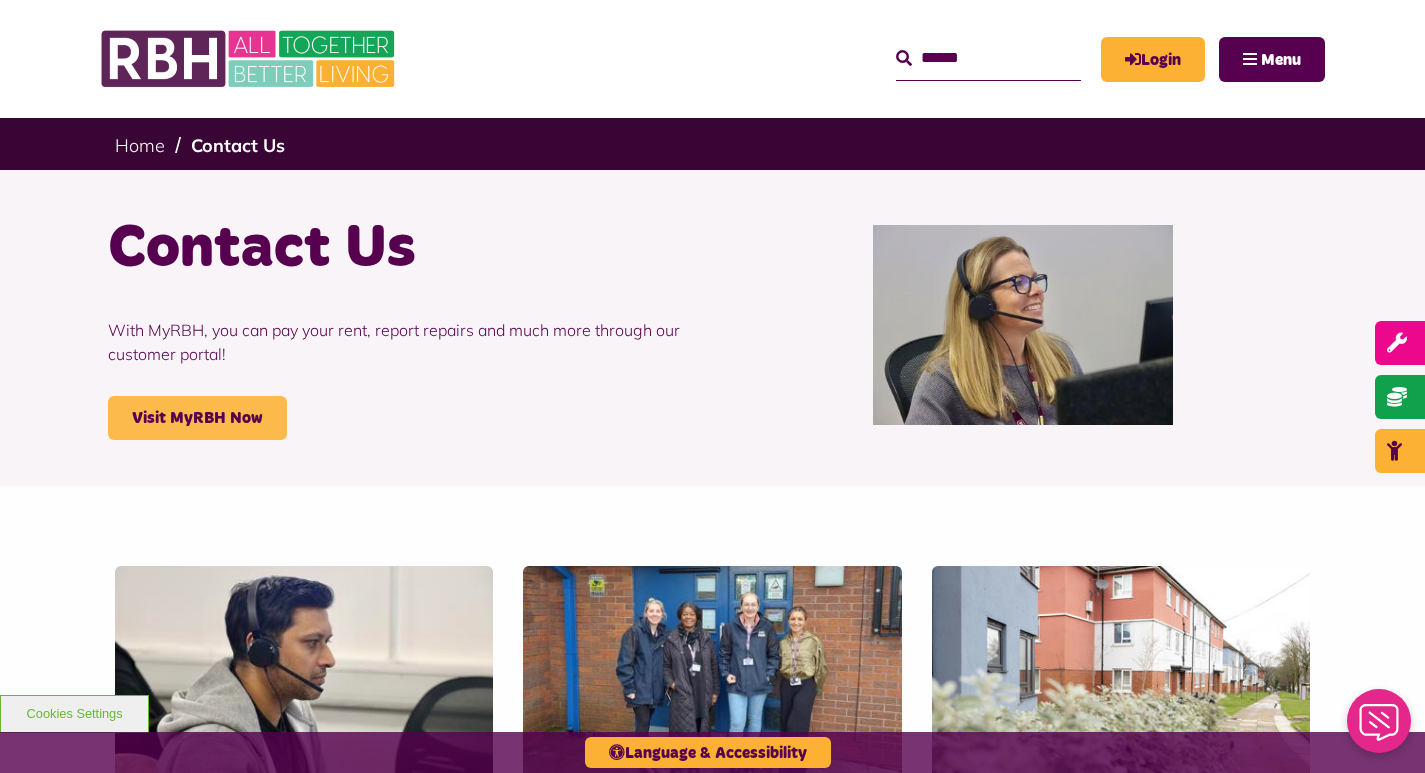 click on "Visit MyRBH Now" at bounding box center (197, 418) 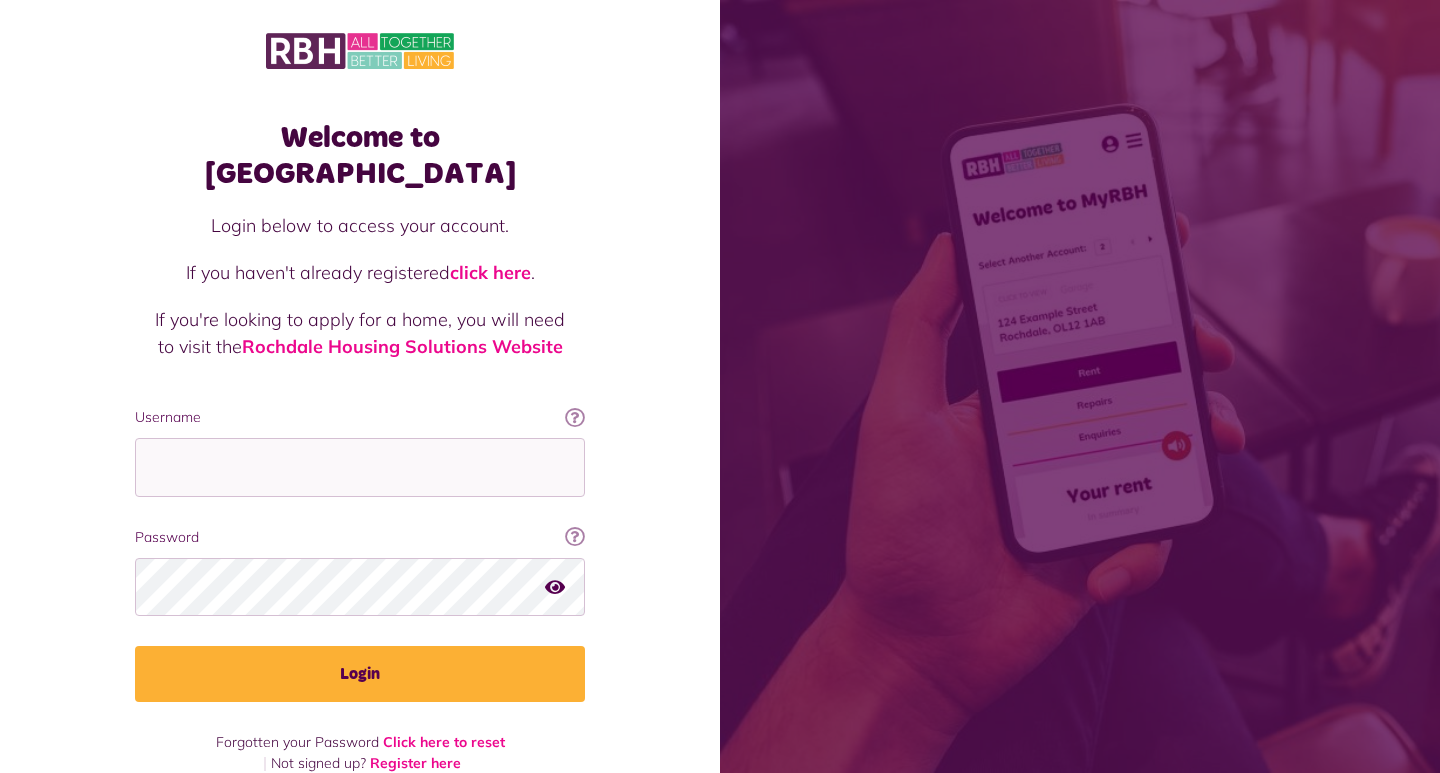 scroll, scrollTop: 0, scrollLeft: 0, axis: both 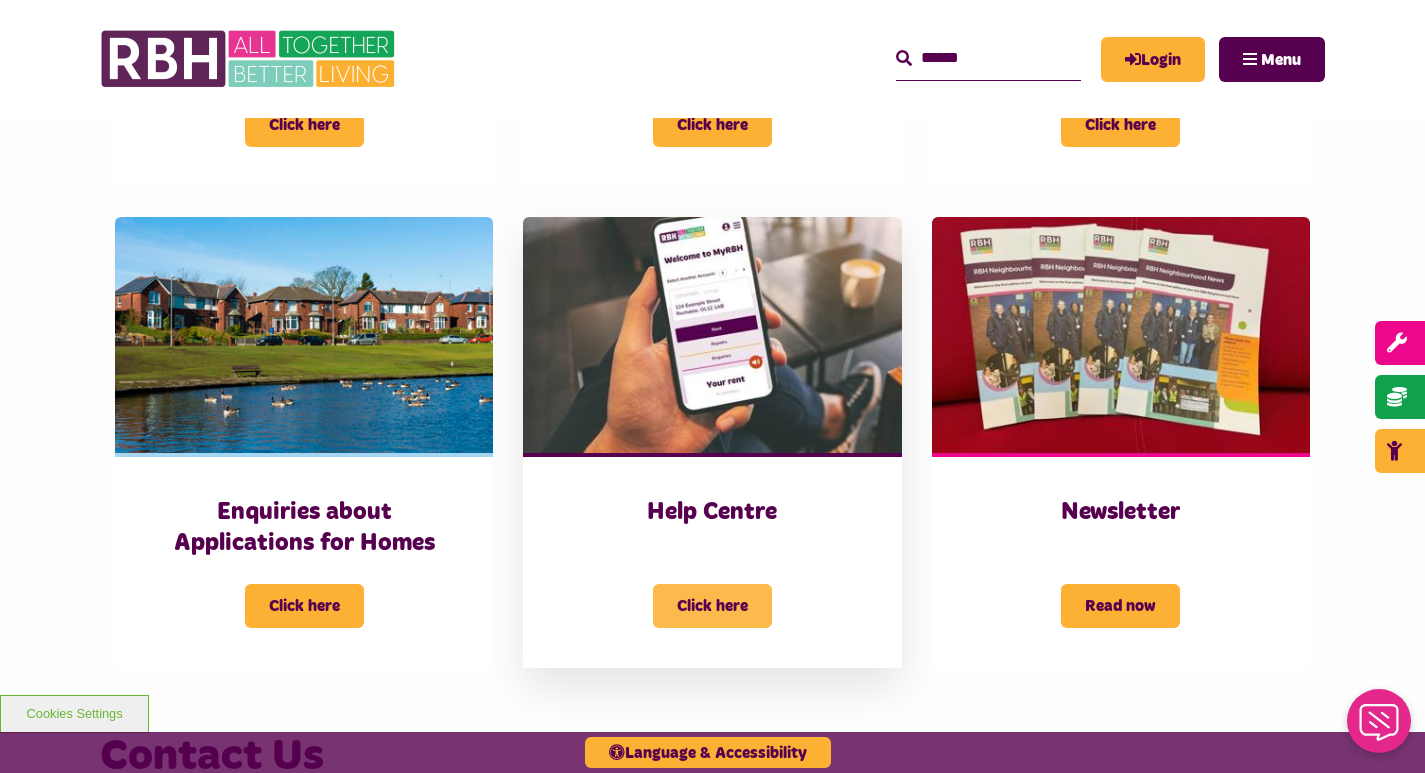click on "Click here" at bounding box center (712, 606) 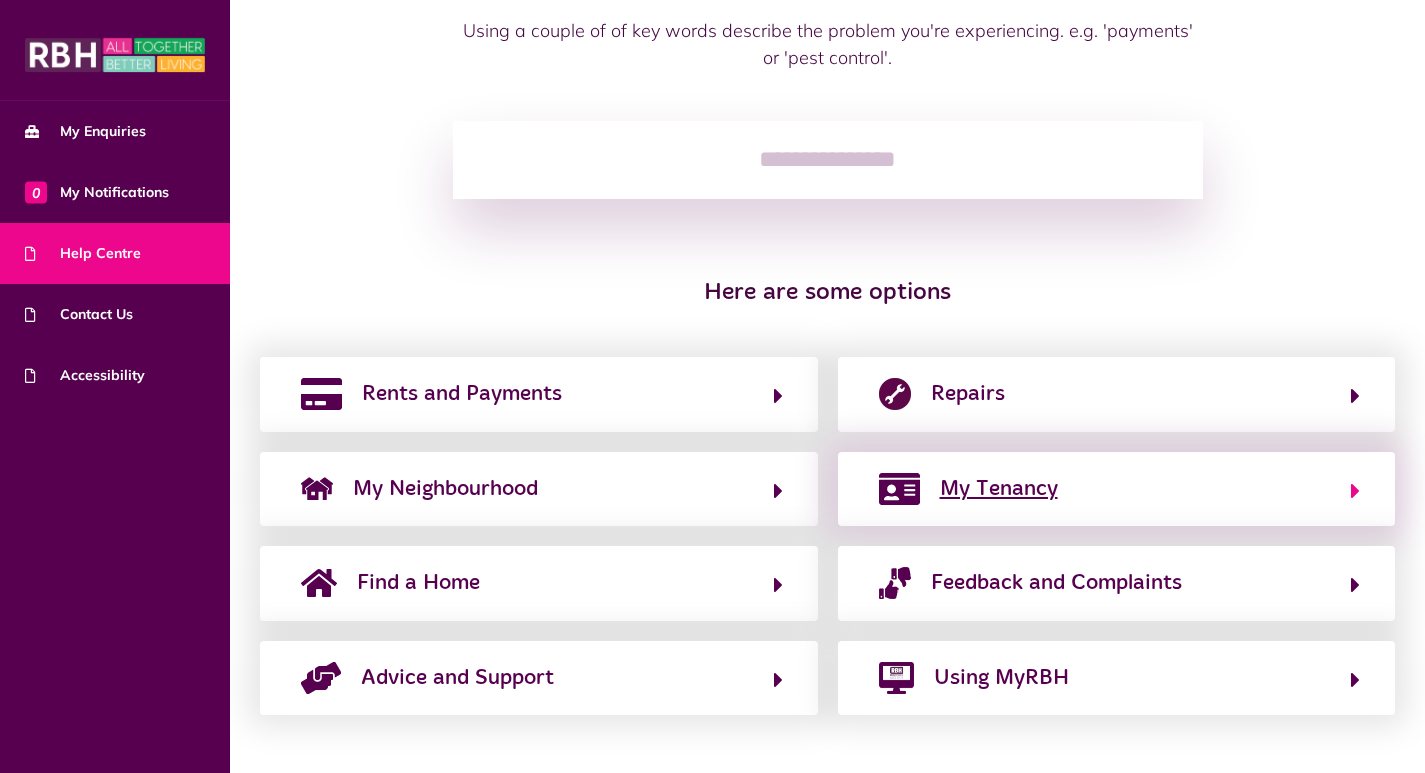 scroll, scrollTop: 207, scrollLeft: 0, axis: vertical 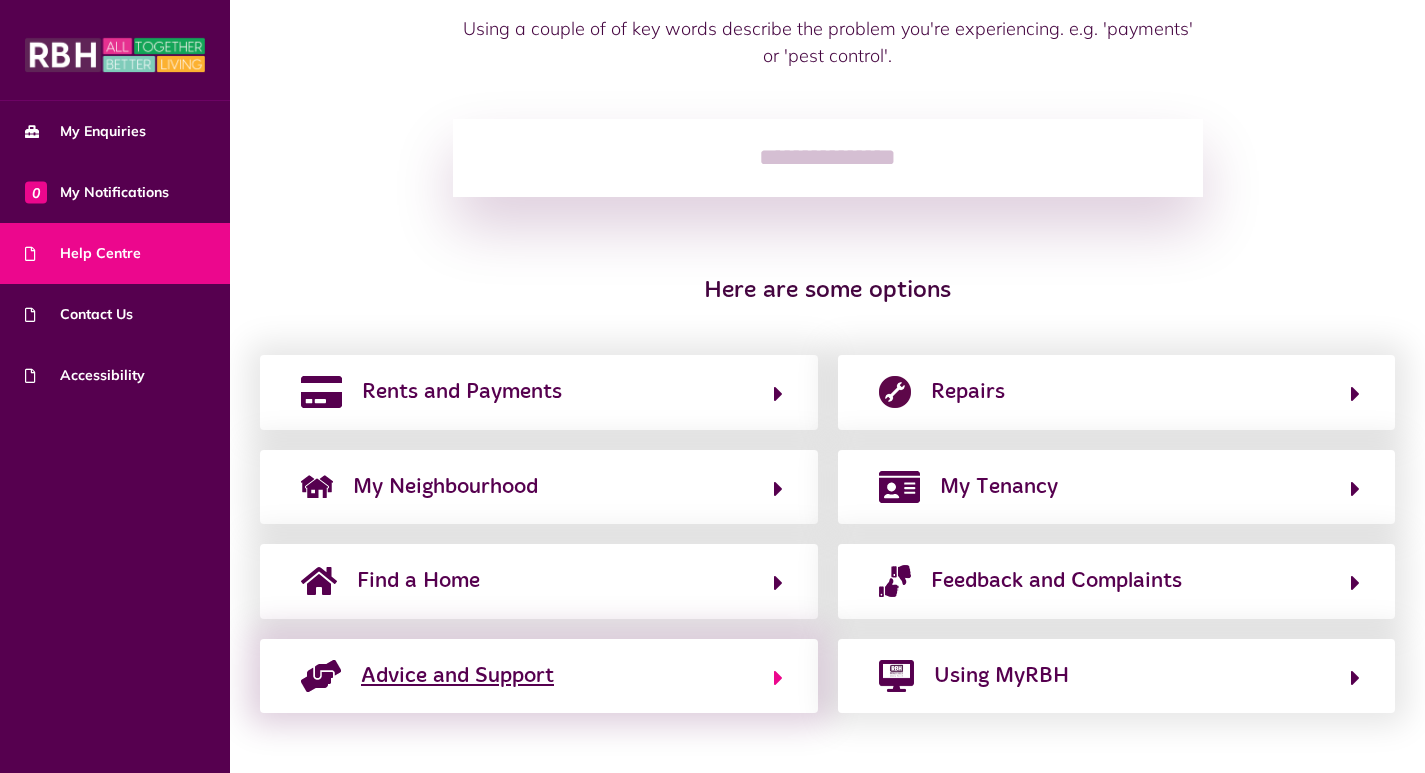 drag, startPoint x: 517, startPoint y: 576, endPoint x: 572, endPoint y: 662, distance: 102.0833 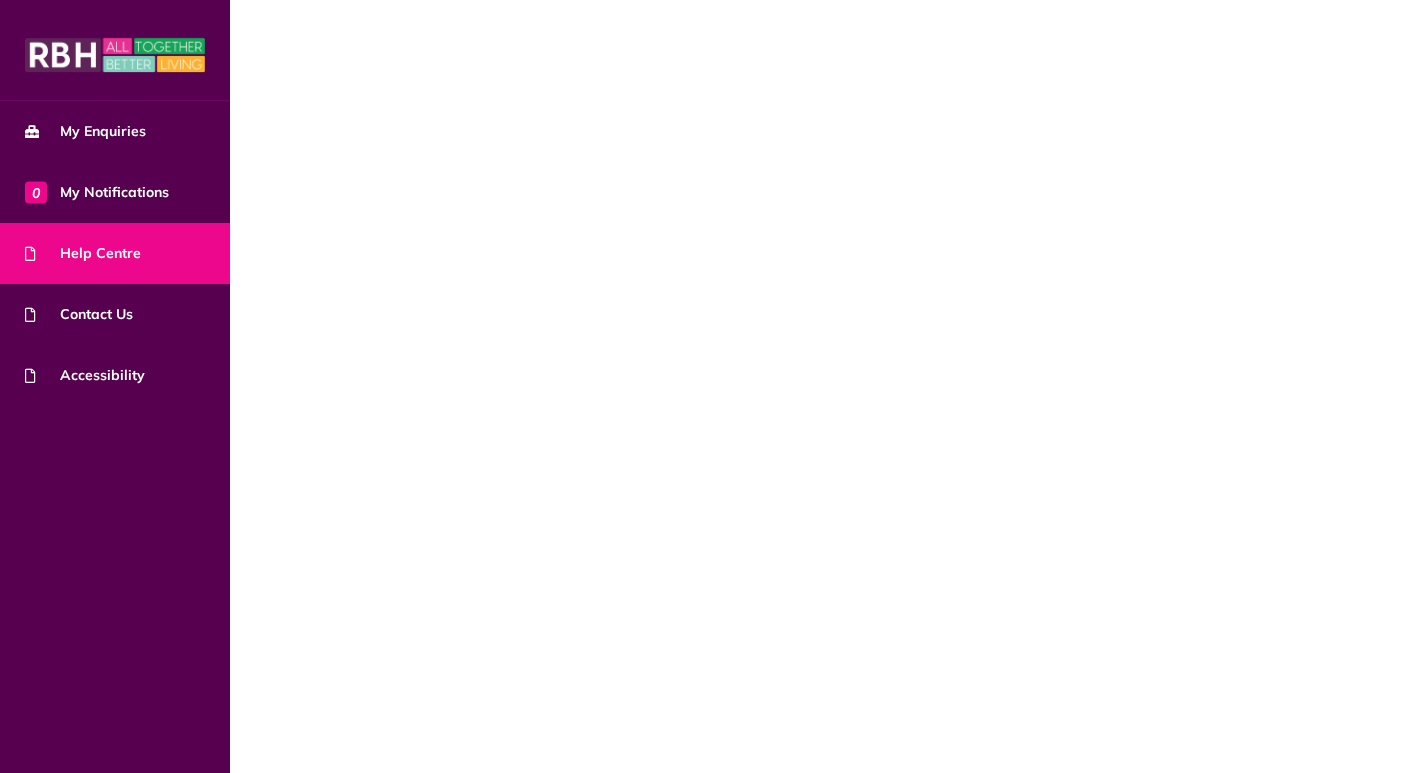 scroll, scrollTop: 0, scrollLeft: 0, axis: both 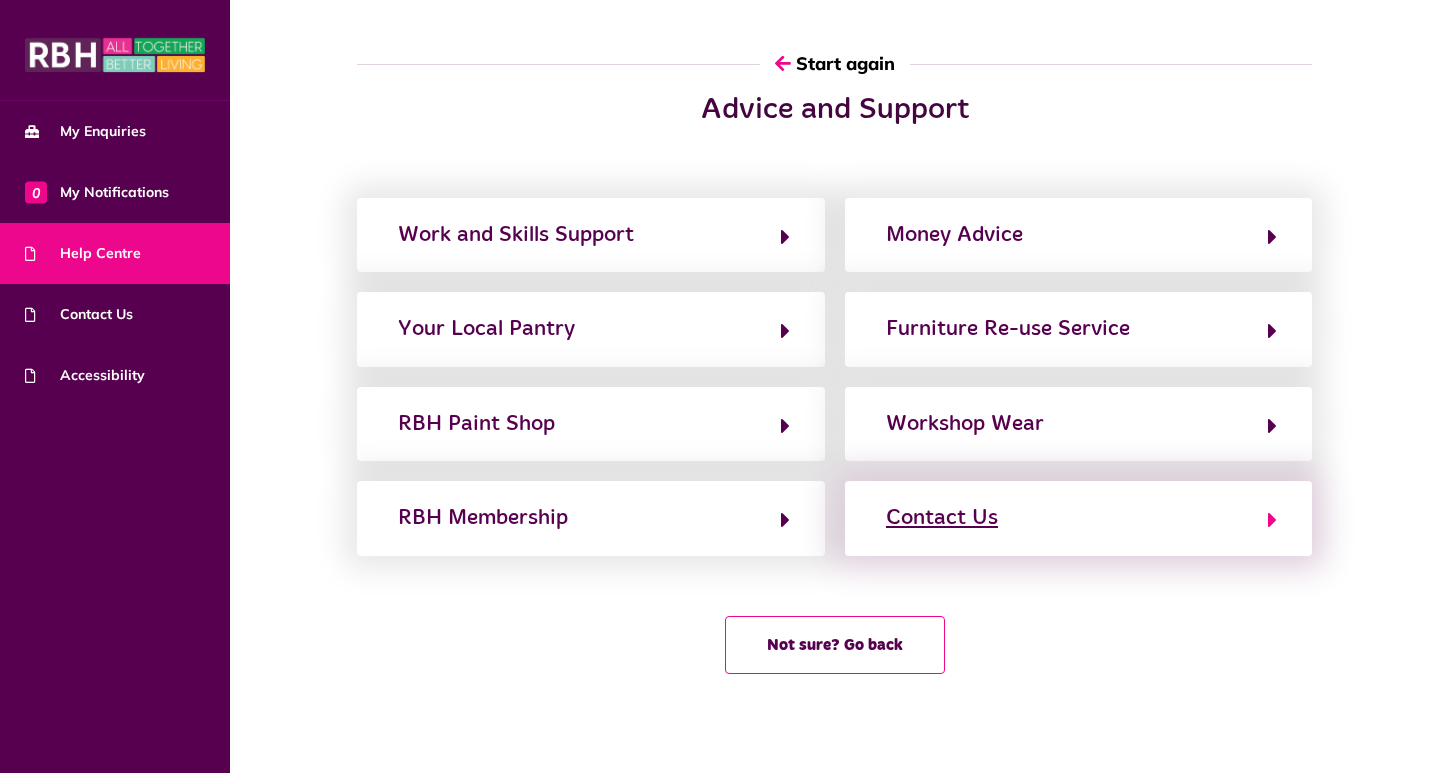 click on "Contact Us" 